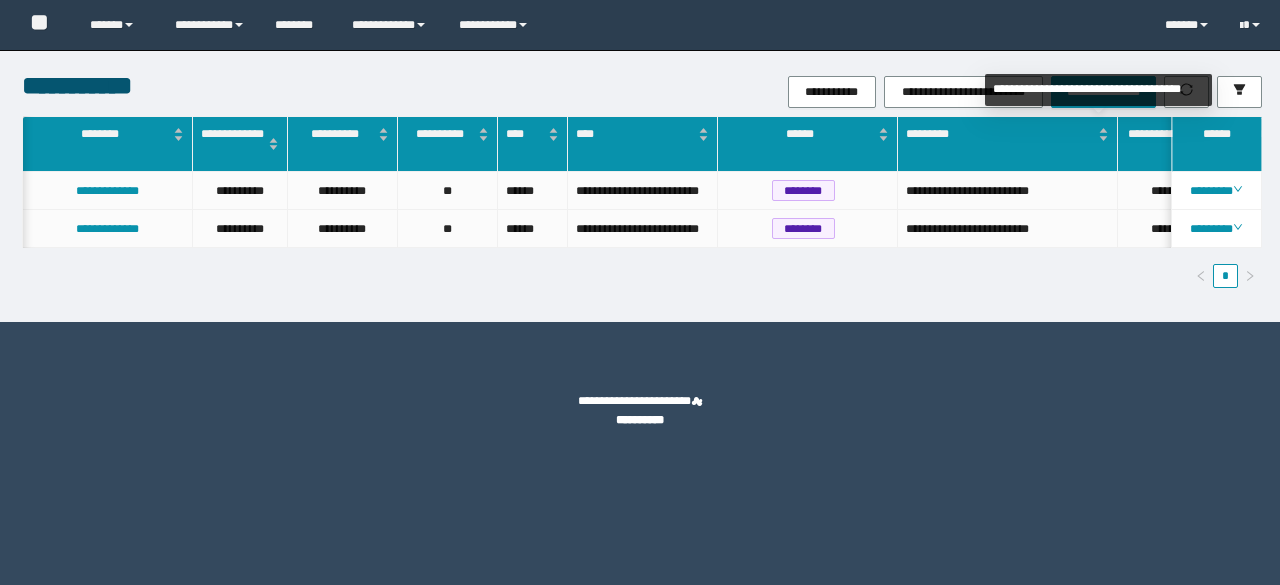 scroll, scrollTop: 0, scrollLeft: 0, axis: both 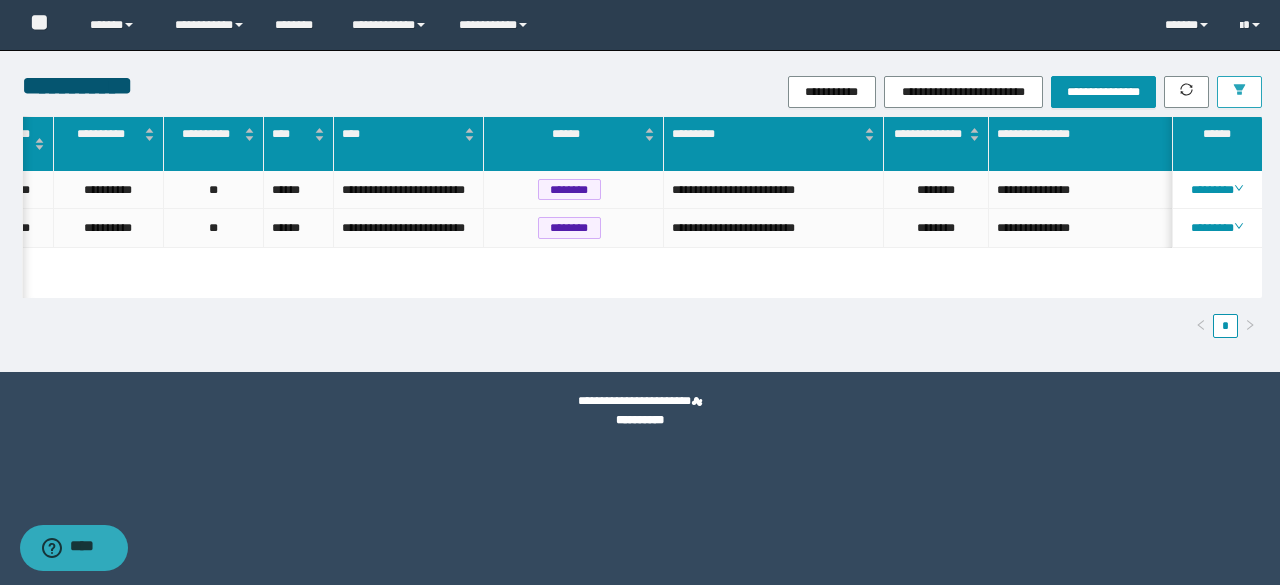 click at bounding box center [1239, 91] 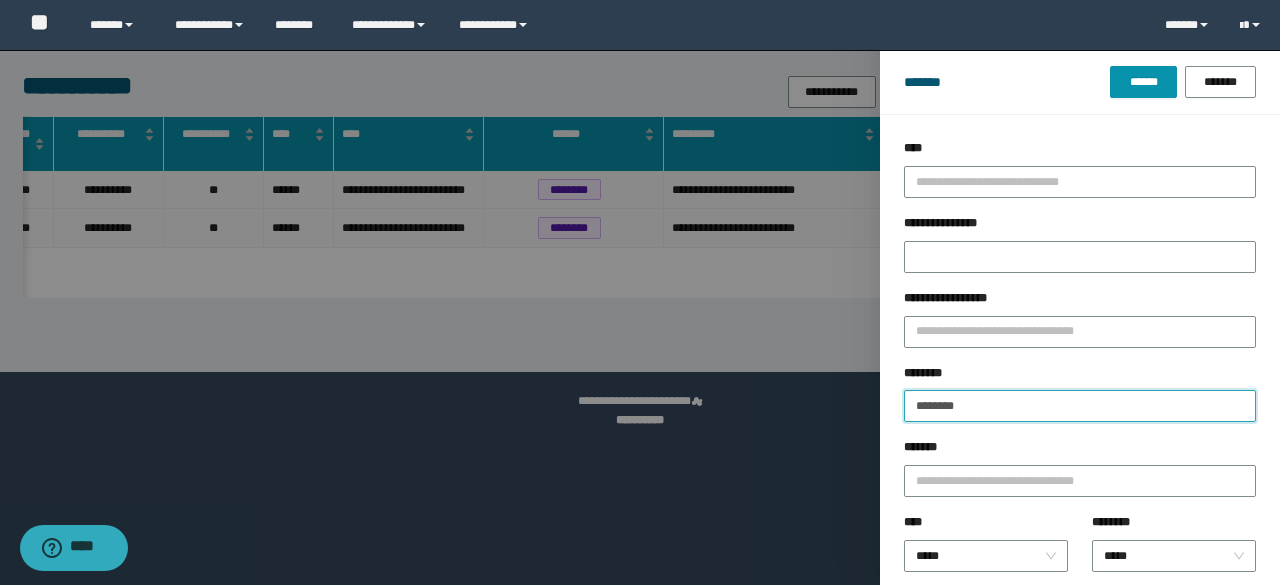 drag, startPoint x: 1037, startPoint y: 396, endPoint x: 879, endPoint y: 353, distance: 163.74675 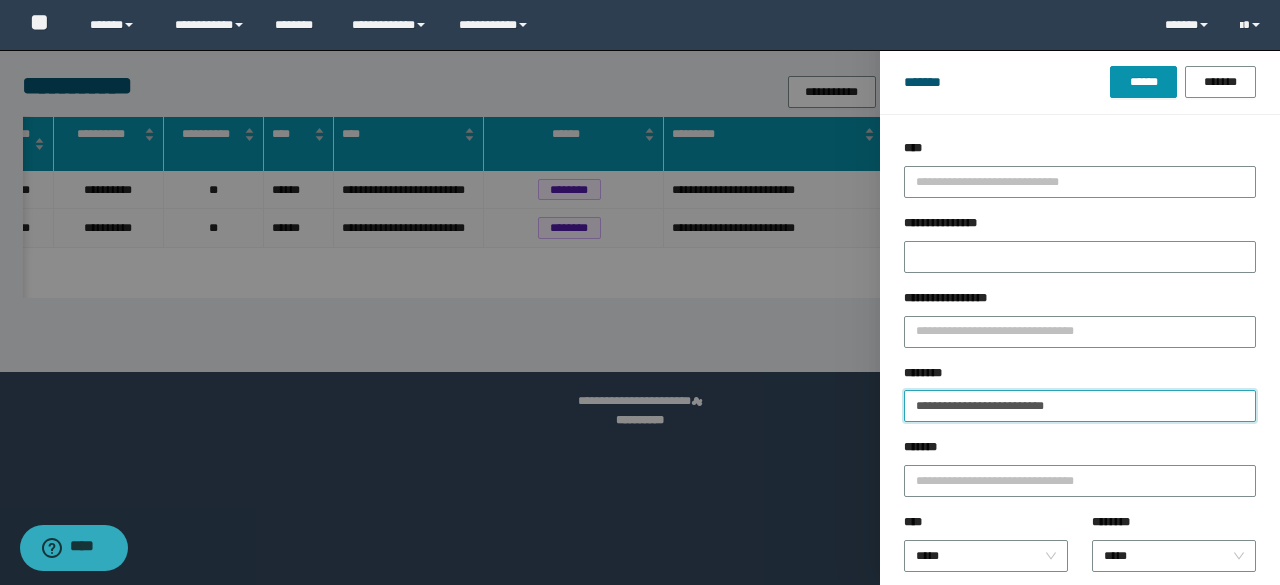 type on "**********" 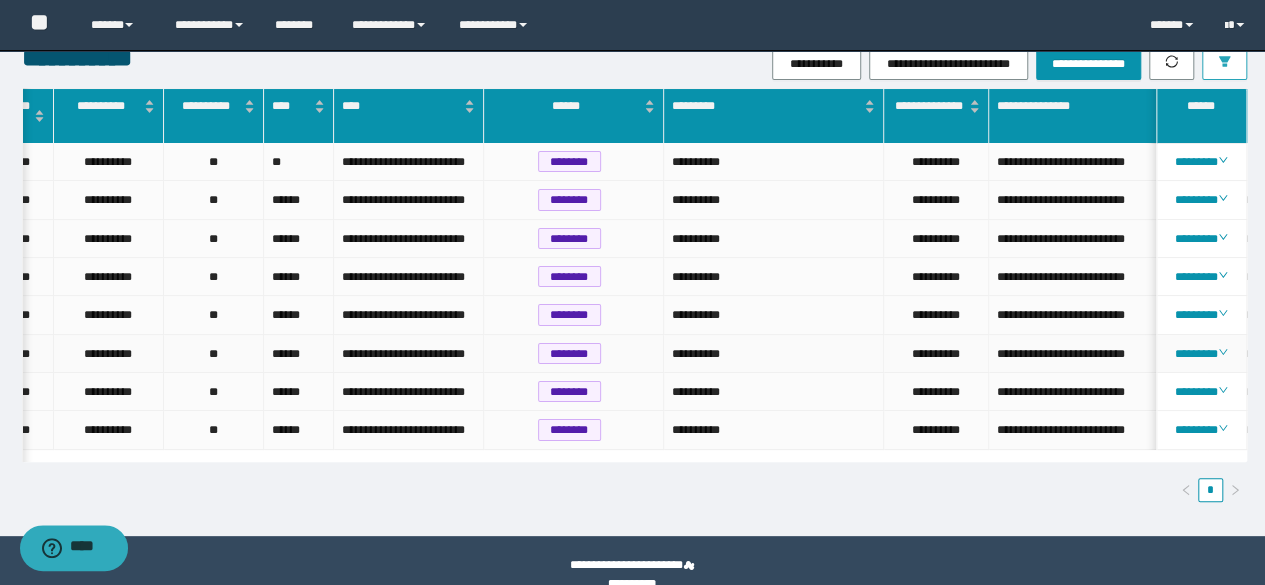scroll, scrollTop: 0, scrollLeft: 0, axis: both 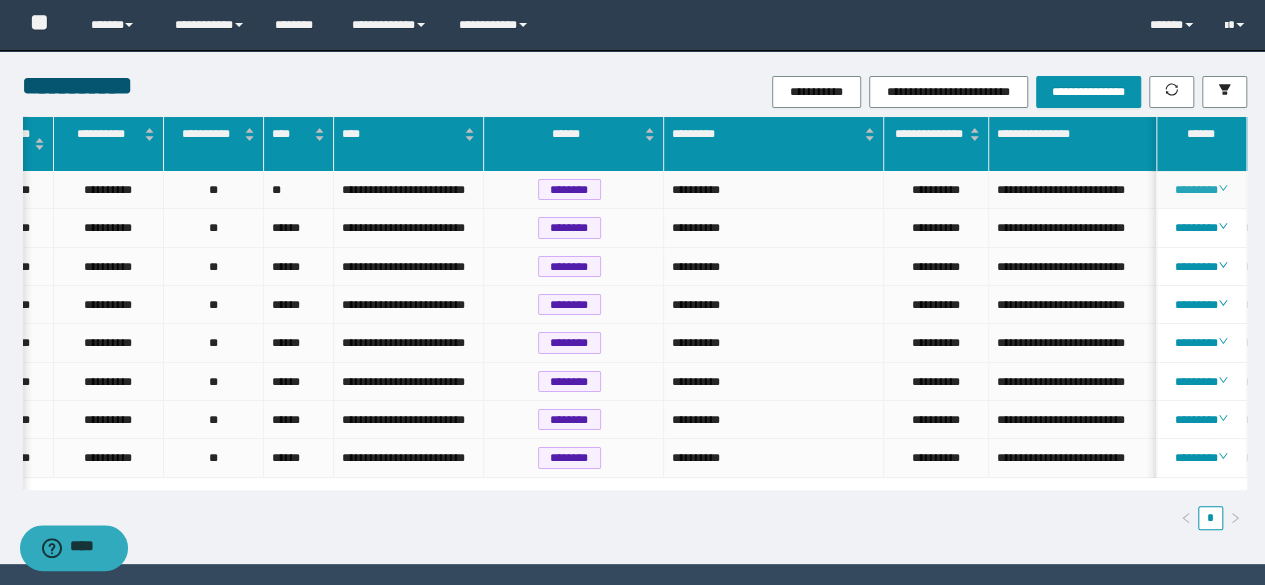 click on "********" at bounding box center (1201, 190) 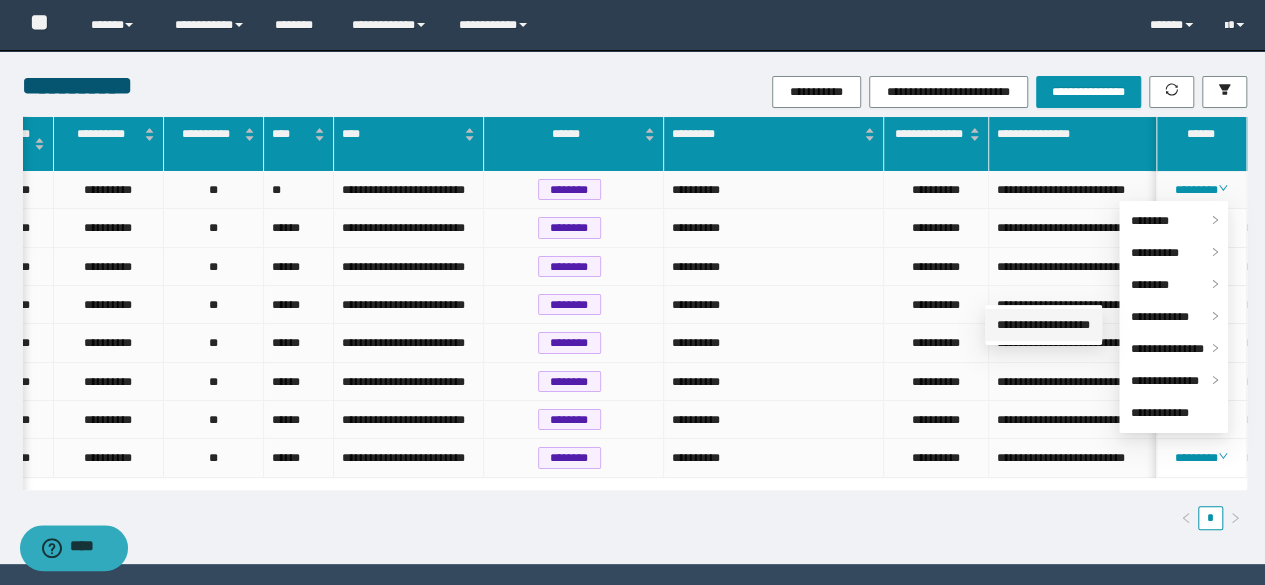 click on "**********" at bounding box center (1043, 325) 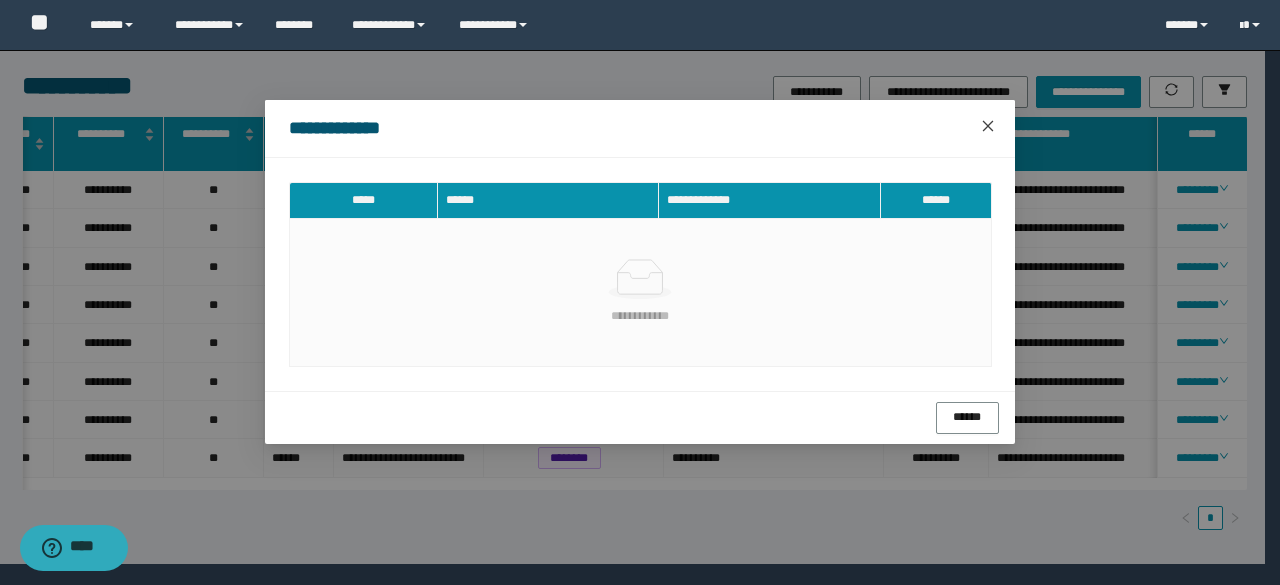 click at bounding box center [988, 127] 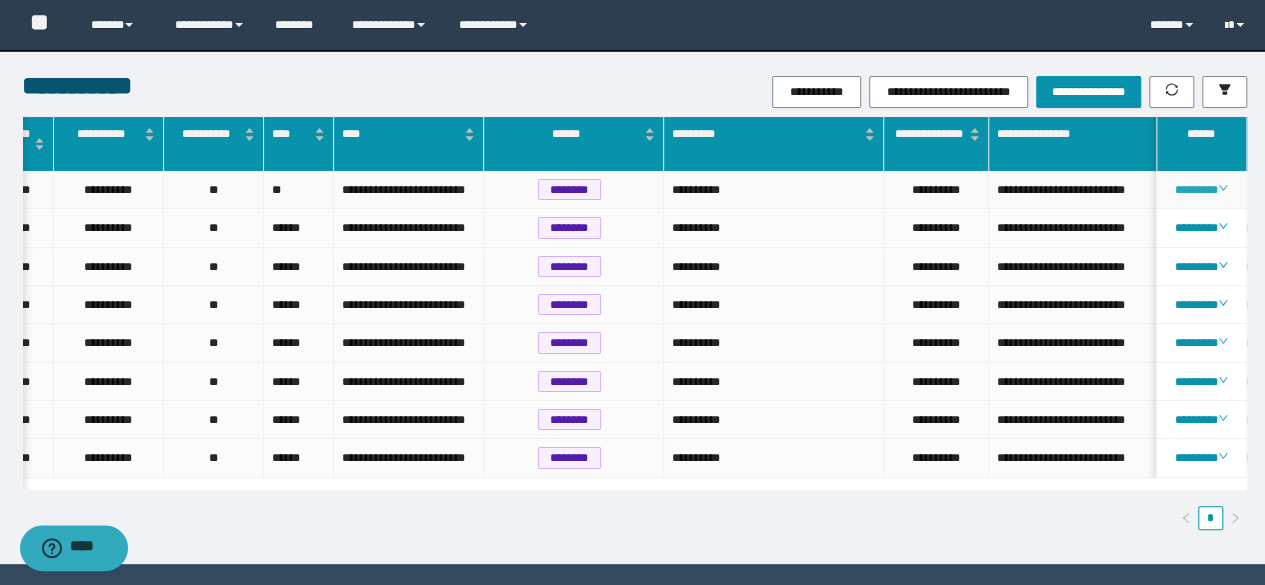 click on "********" at bounding box center (1201, 190) 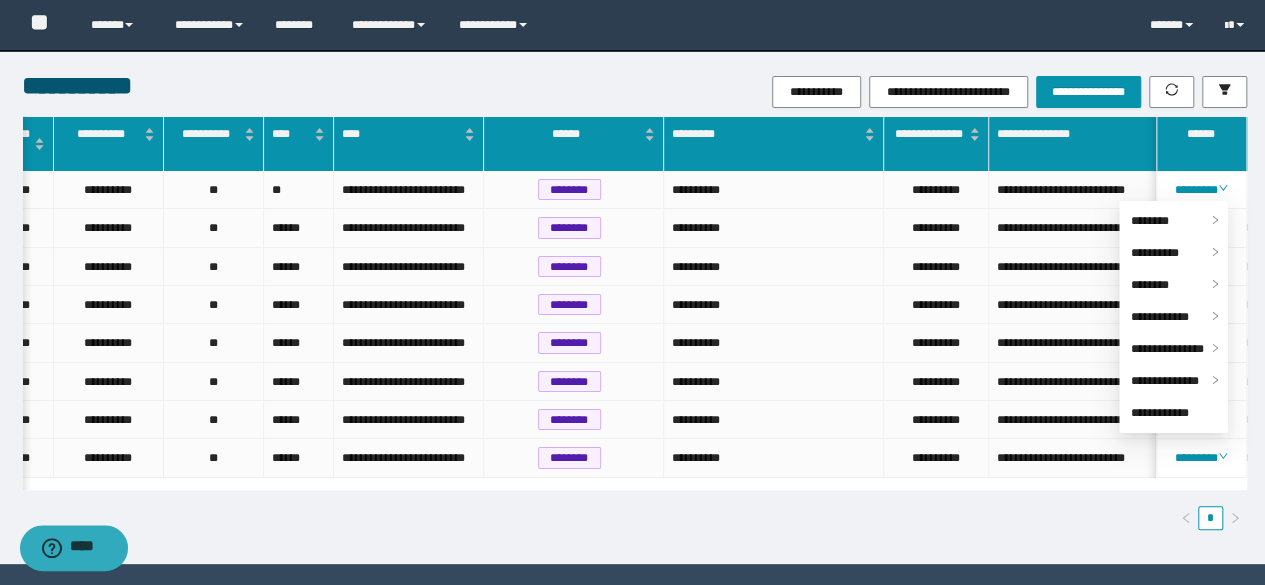 click on "**********" at bounding box center (634, 331) 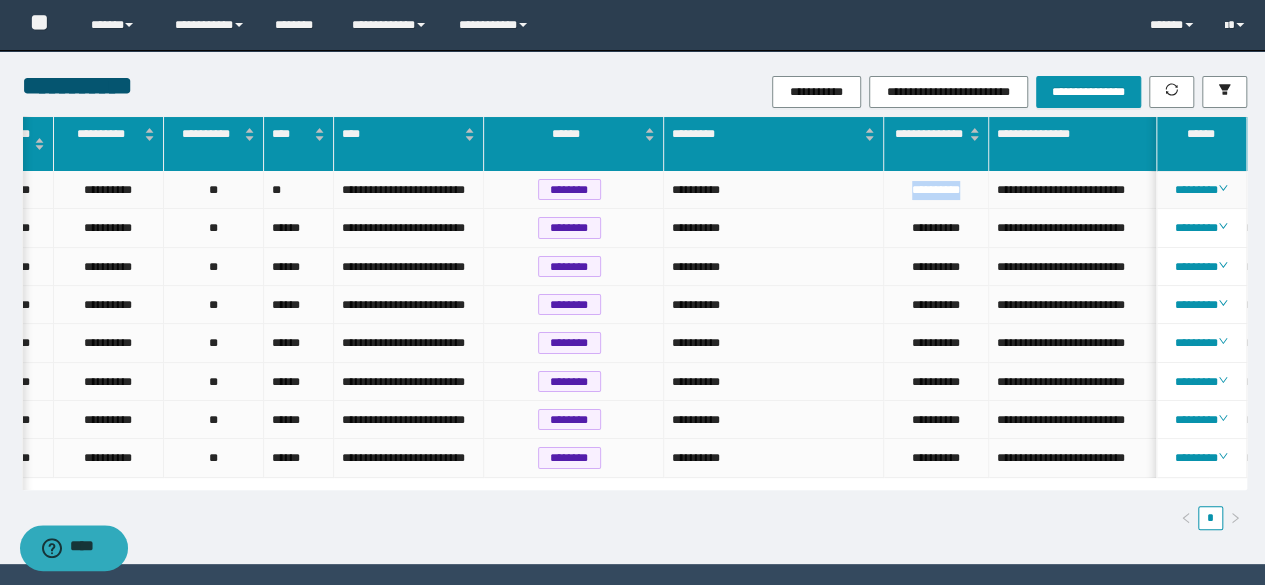 drag, startPoint x: 902, startPoint y: 188, endPoint x: 972, endPoint y: 191, distance: 70.064255 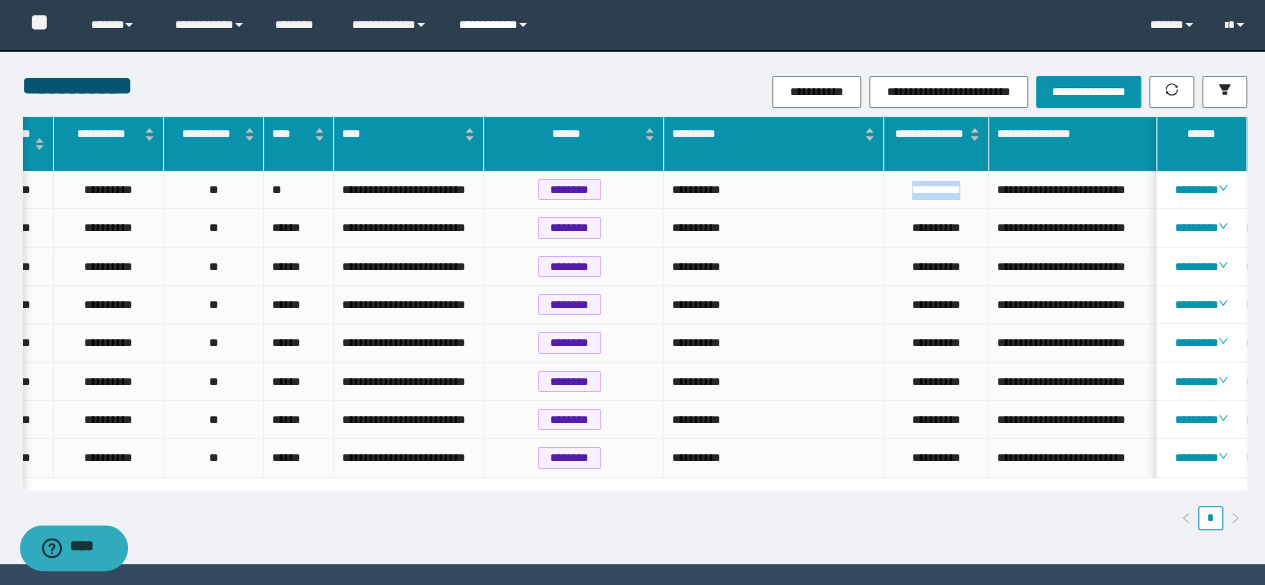 click on "**********" at bounding box center (496, 25) 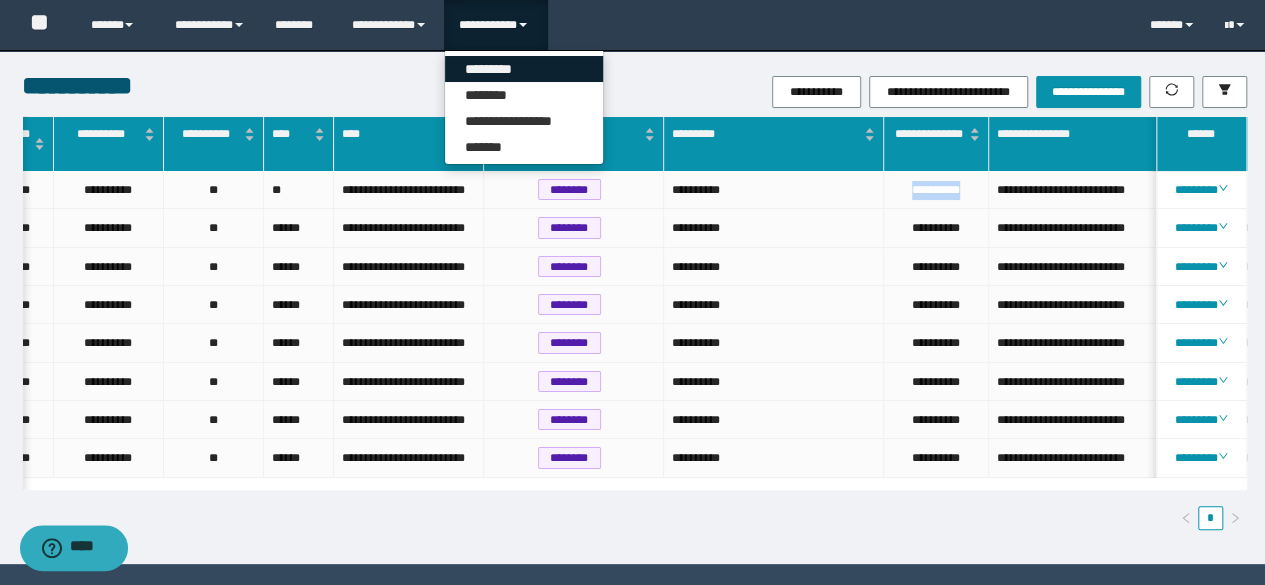 click on "*********" at bounding box center [524, 69] 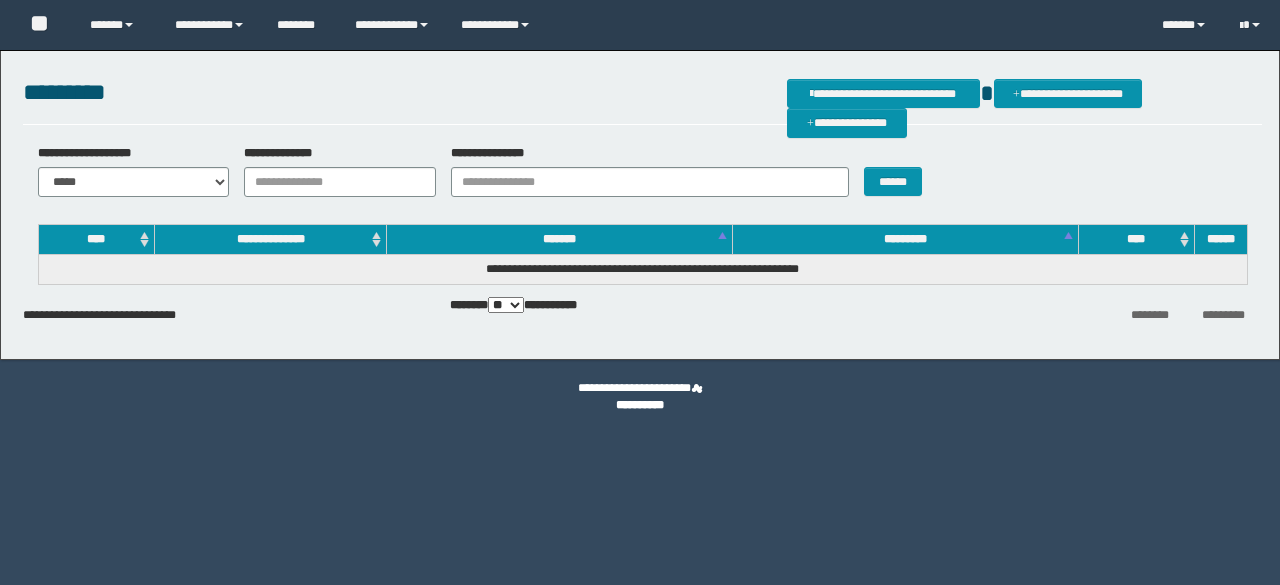 scroll, scrollTop: 0, scrollLeft: 0, axis: both 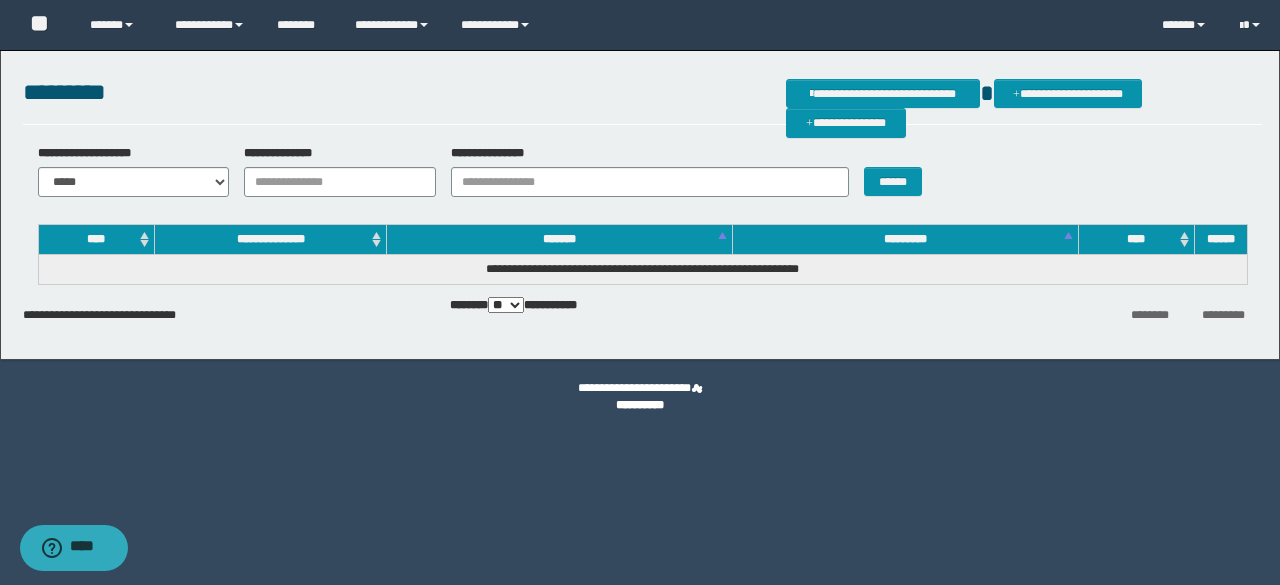 click on "**********" at bounding box center [502, 153] 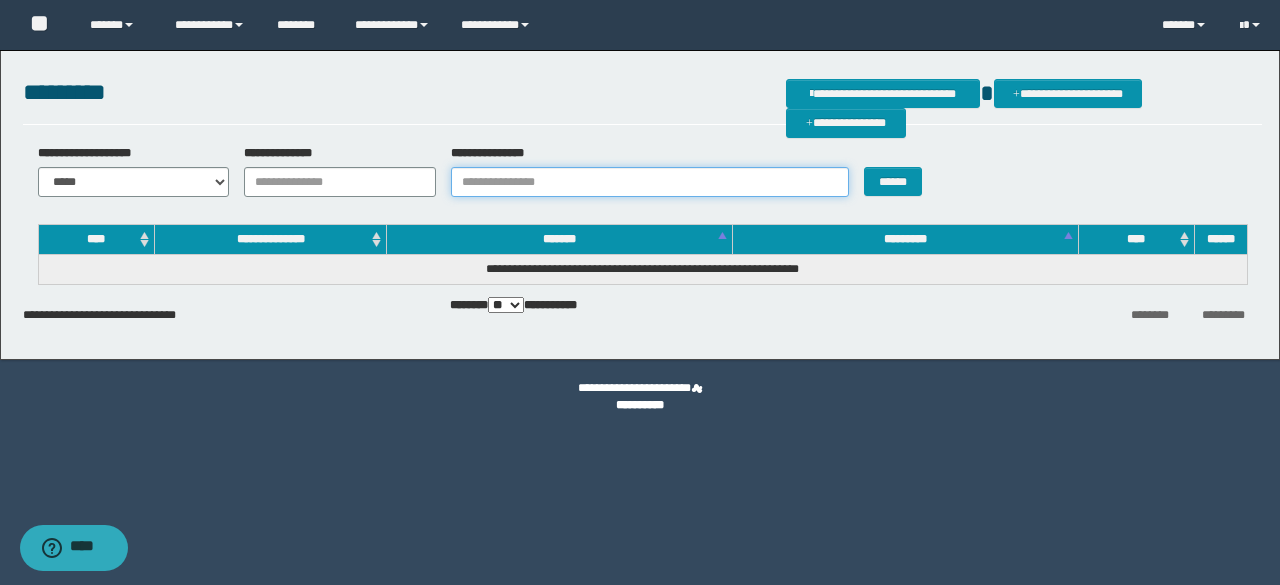click on "**********" at bounding box center (650, 182) 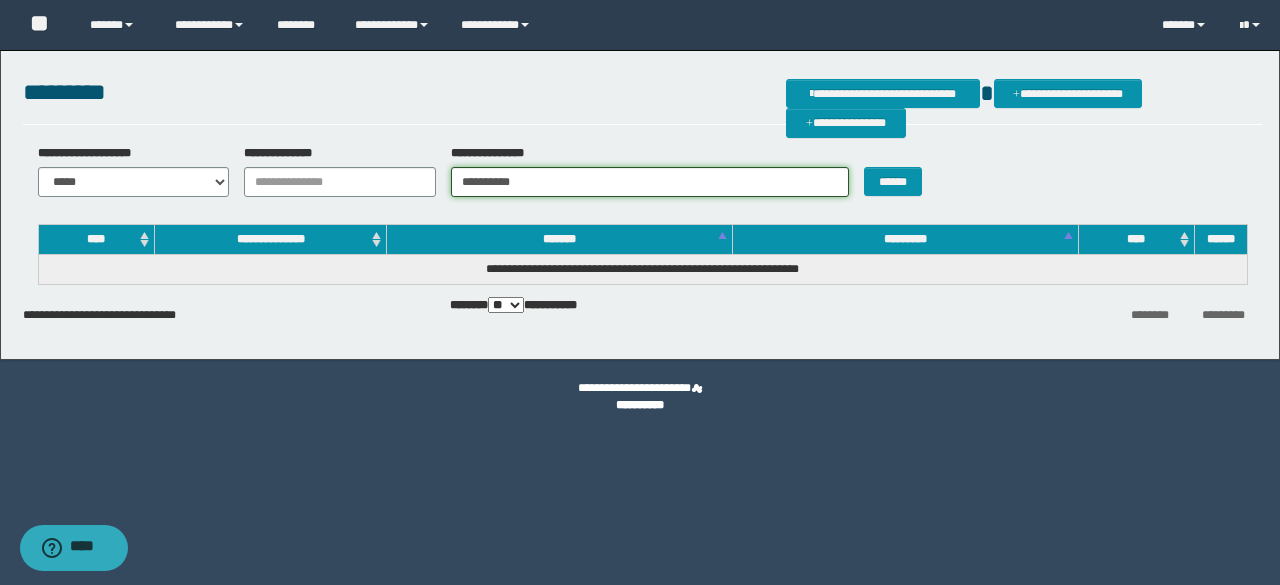 type on "**********" 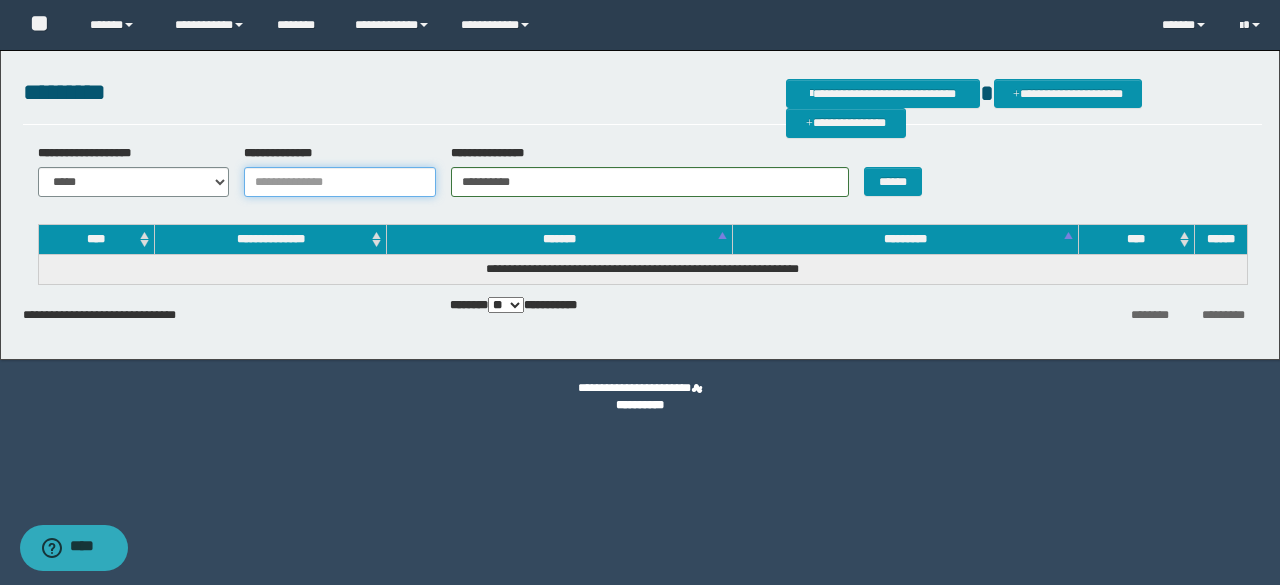 click on "**********" at bounding box center [340, 182] 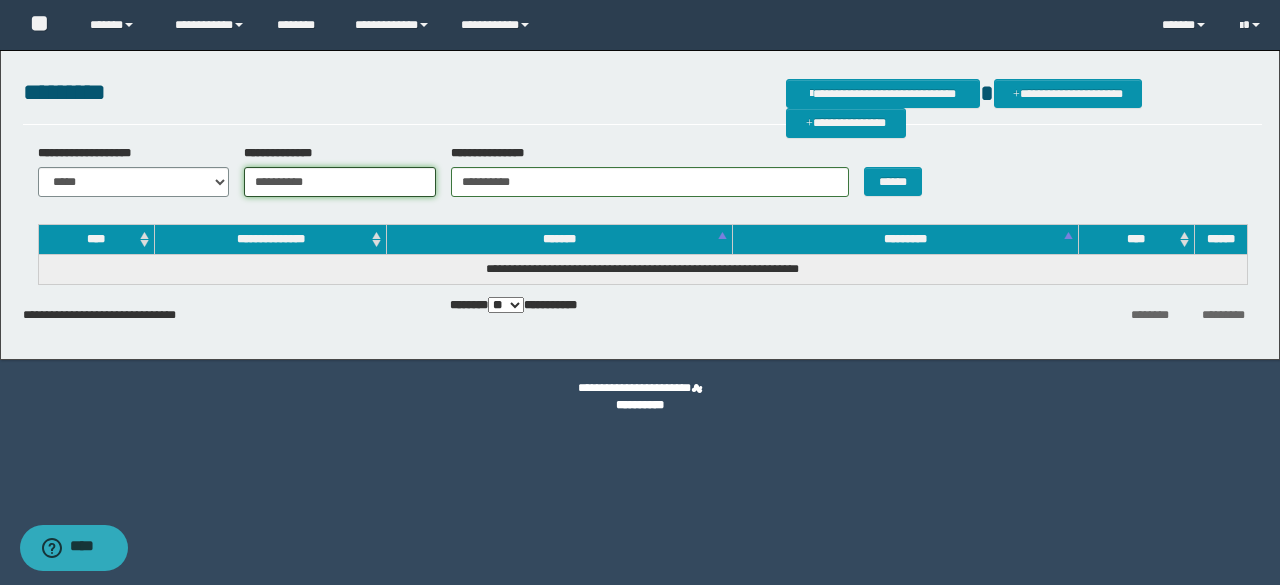 type on "**********" 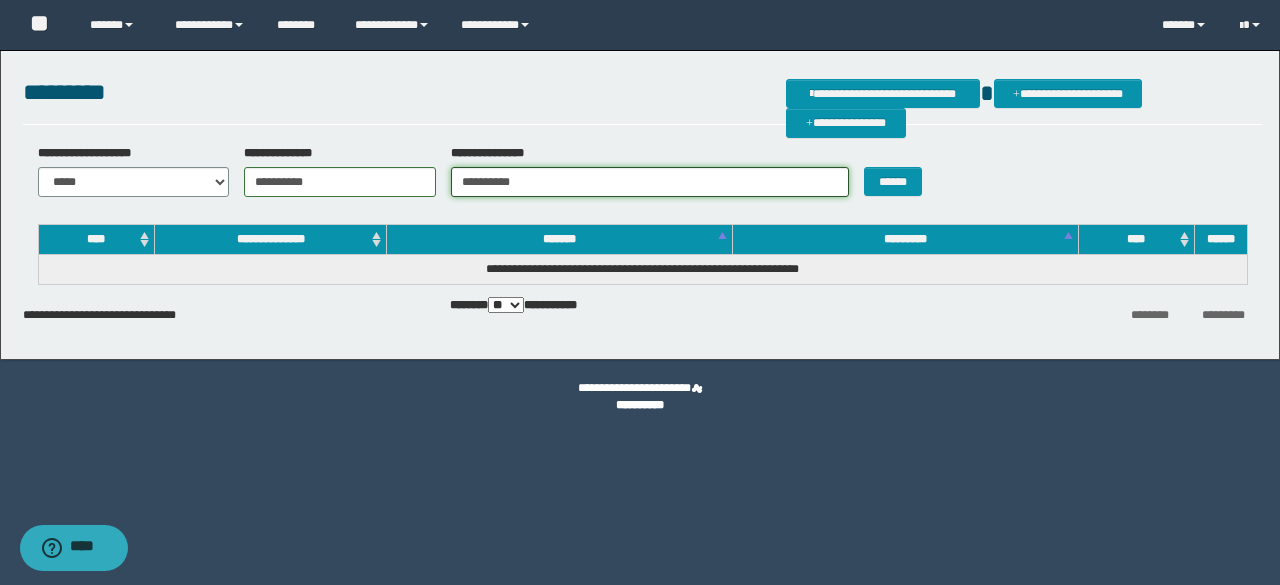 click on "**********" at bounding box center [650, 182] 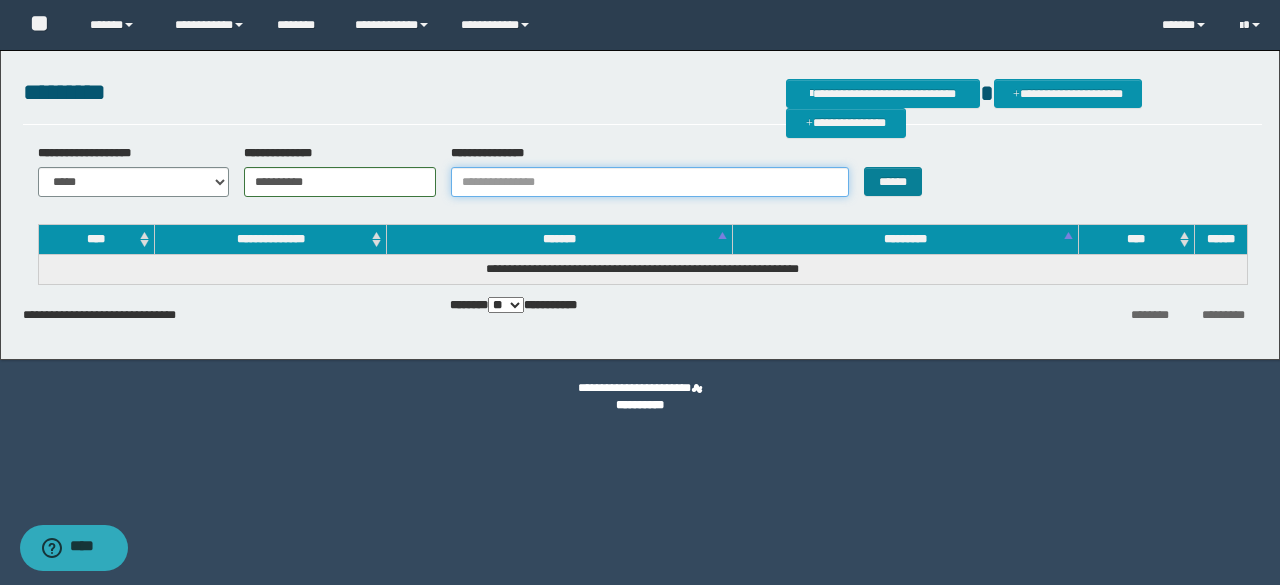type 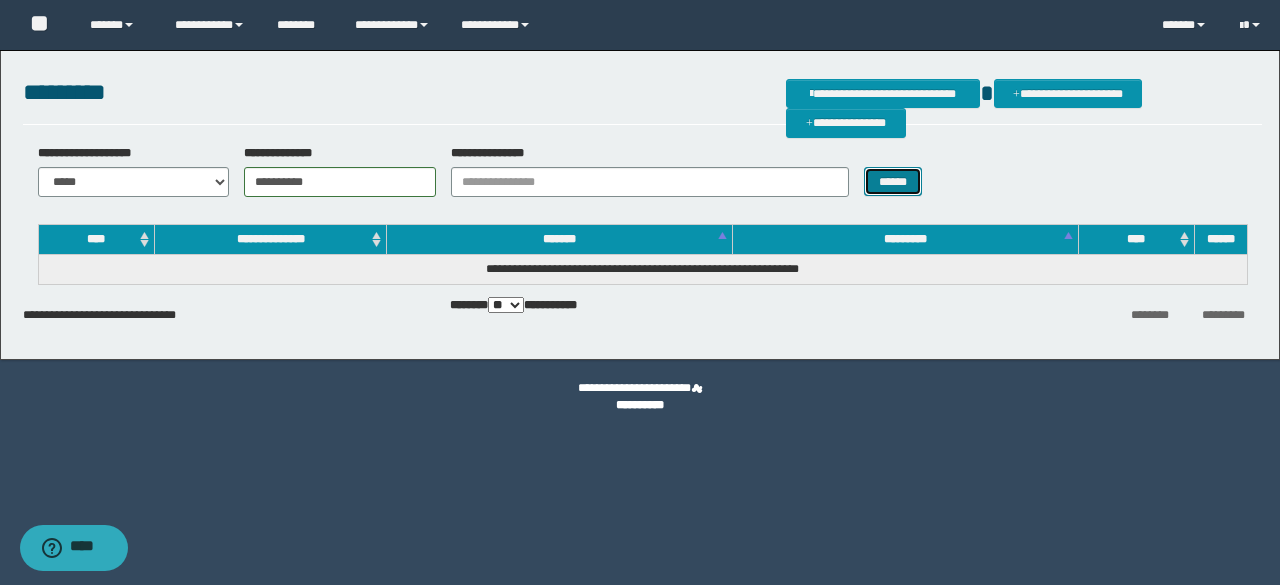click on "******" at bounding box center (893, 181) 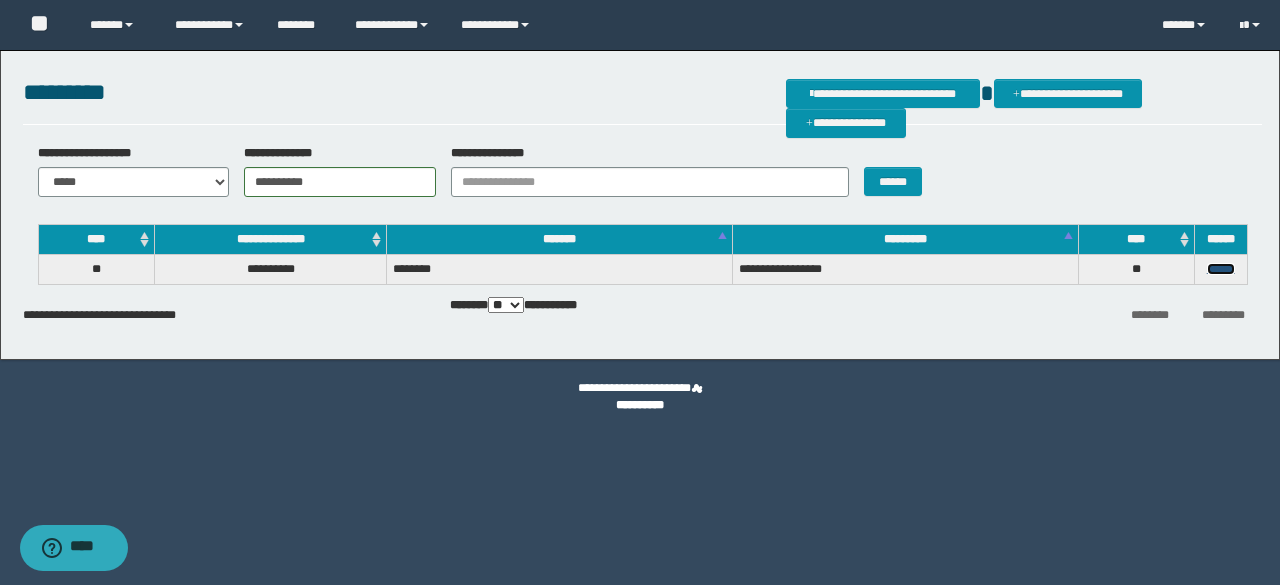 click on "******" at bounding box center [1221, 269] 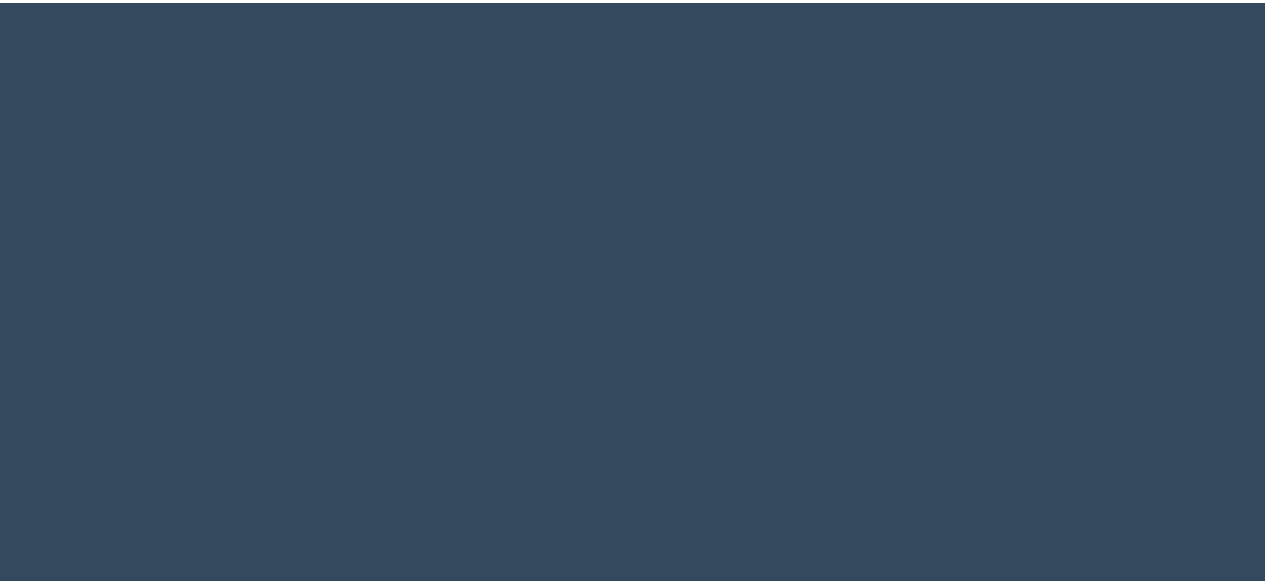scroll, scrollTop: 0, scrollLeft: 0, axis: both 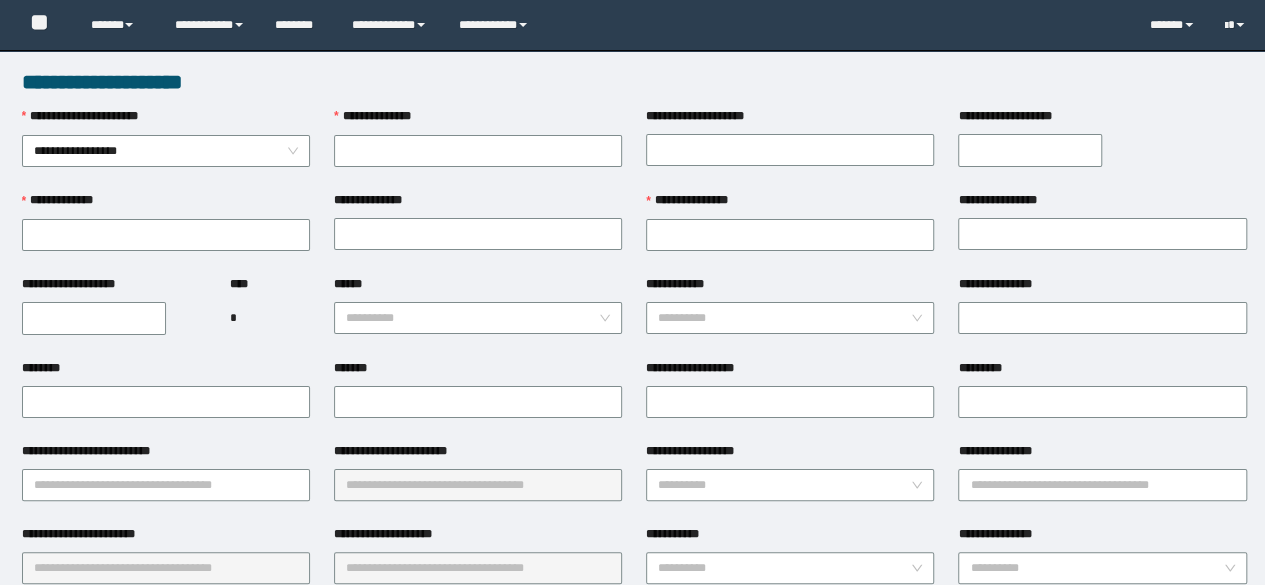 type on "**********" 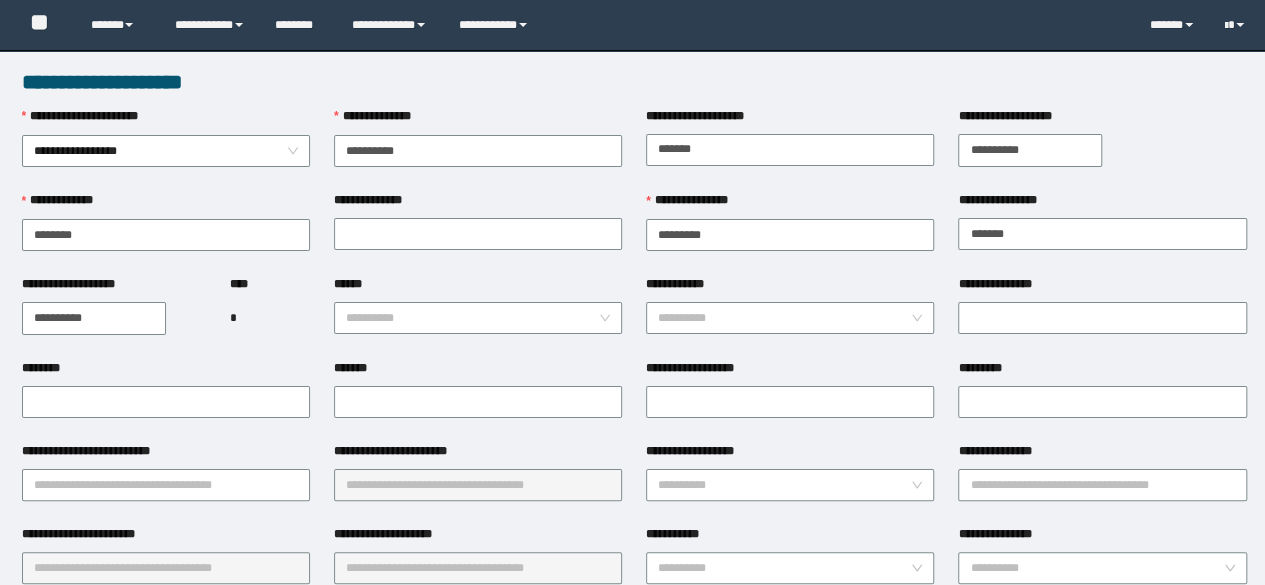 type on "**********" 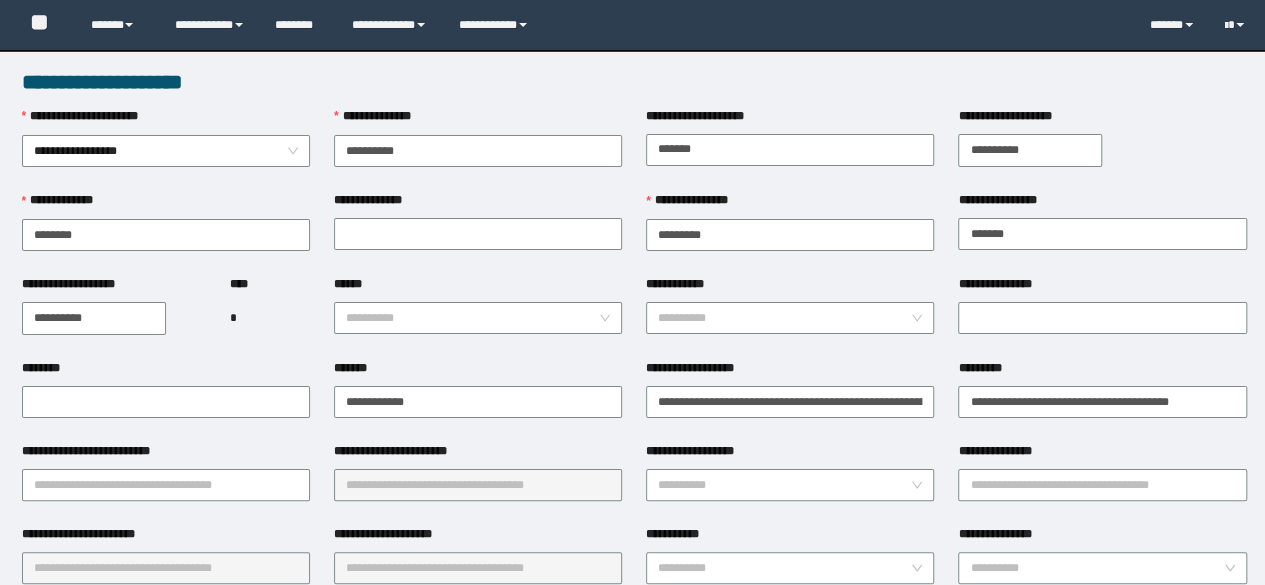 scroll, scrollTop: 0, scrollLeft: 0, axis: both 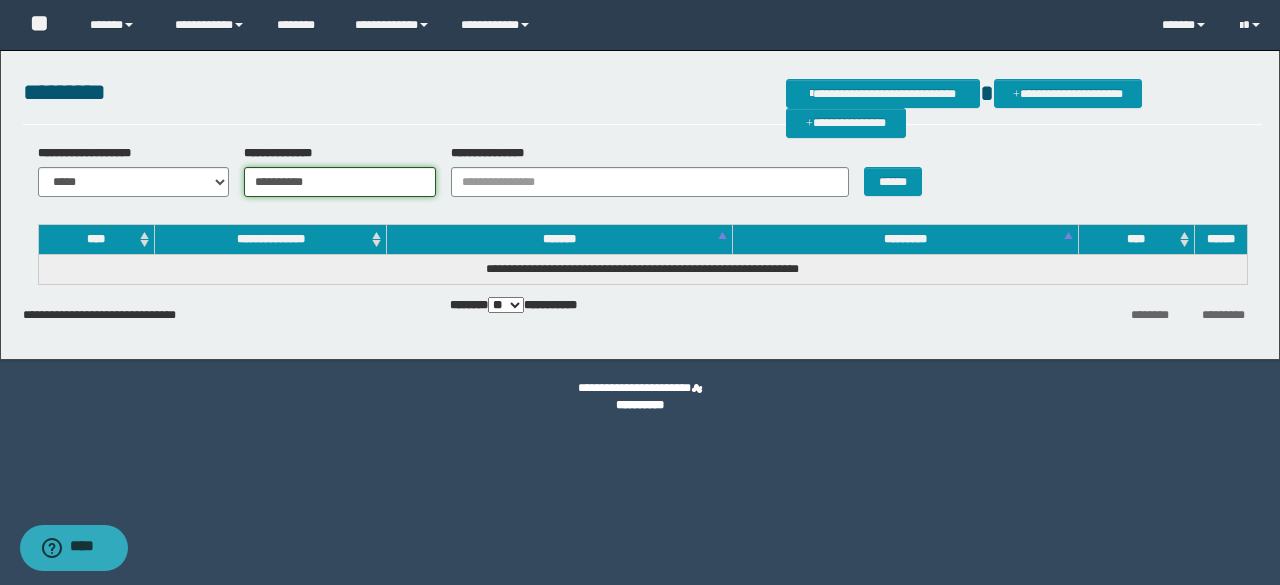 drag, startPoint x: 338, startPoint y: 181, endPoint x: 215, endPoint y: 150, distance: 126.84637 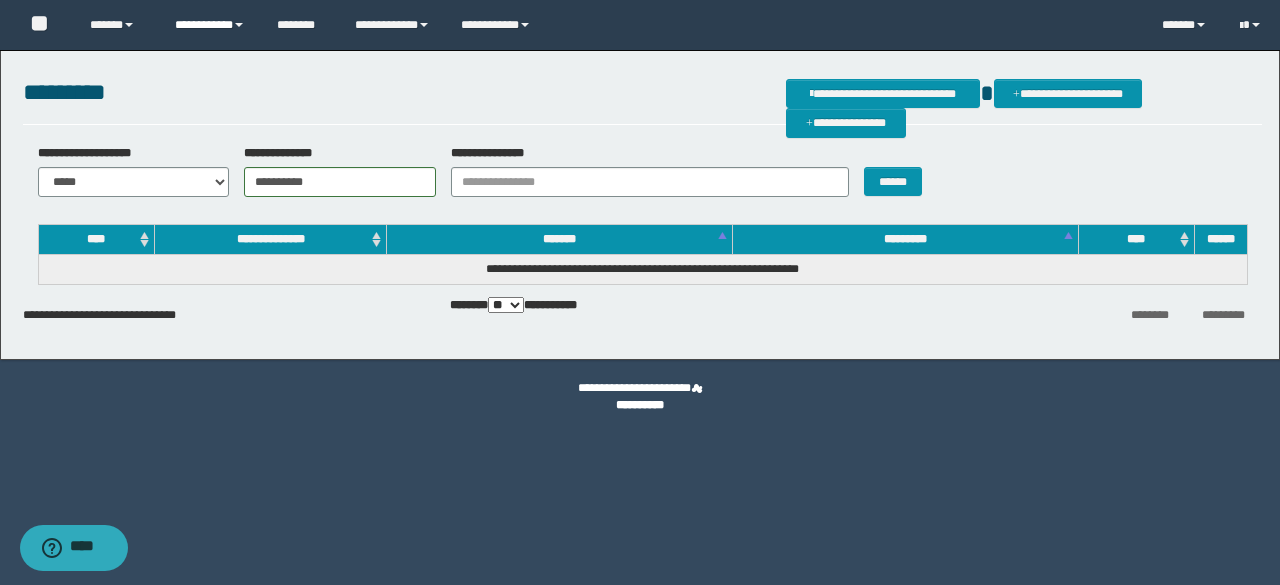 click on "**********" at bounding box center [210, 25] 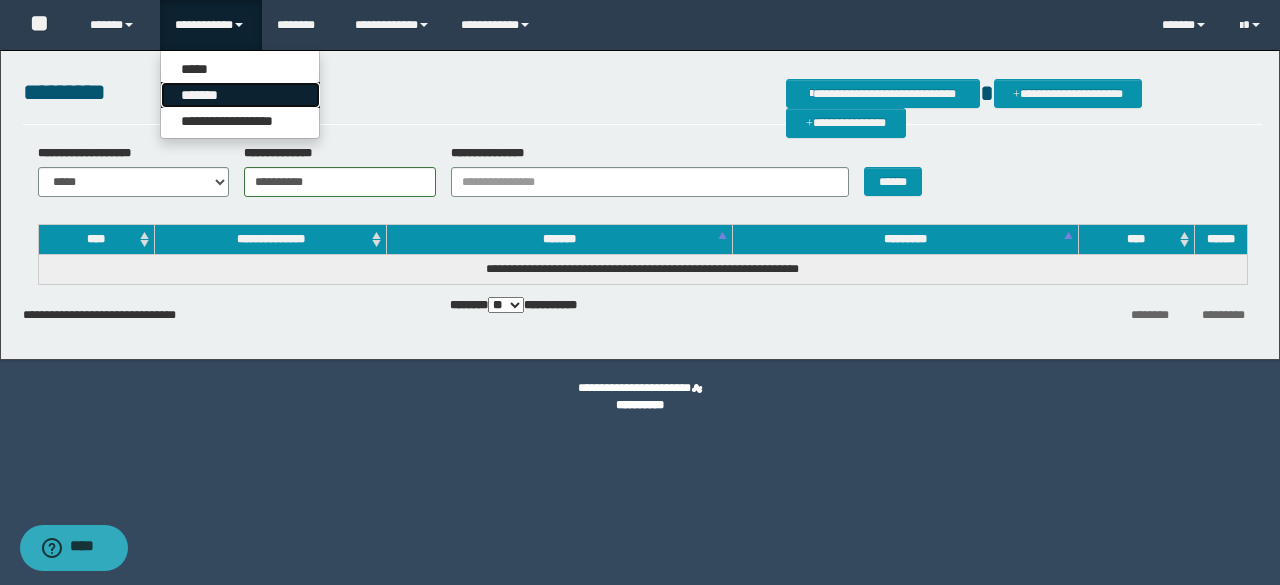 click on "*******" at bounding box center [240, 95] 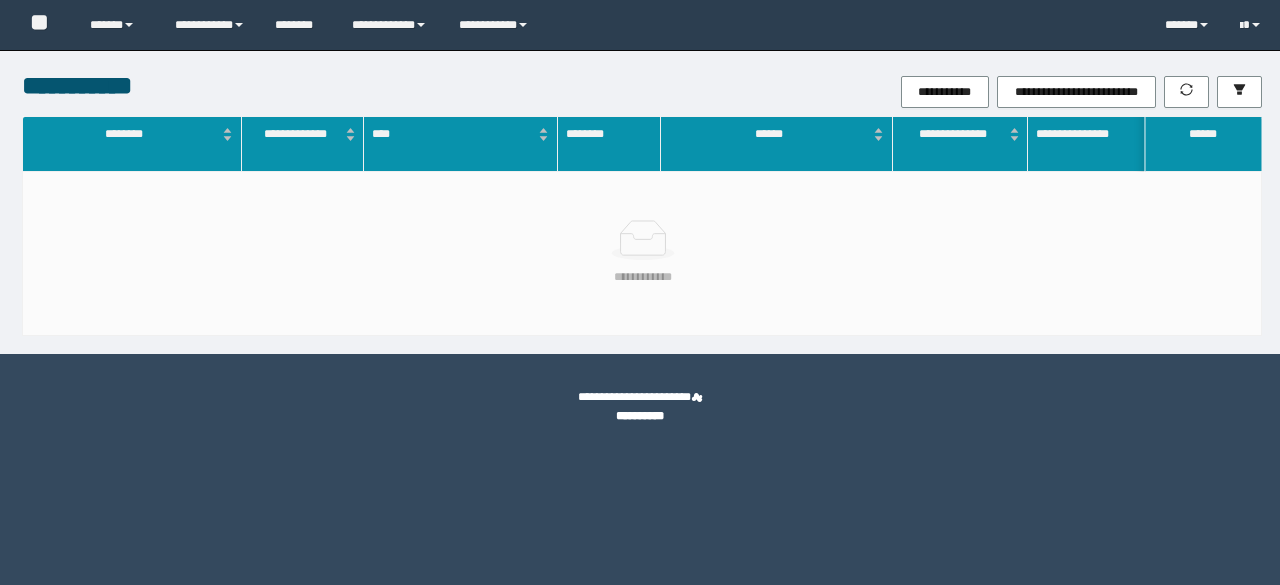 scroll, scrollTop: 0, scrollLeft: 0, axis: both 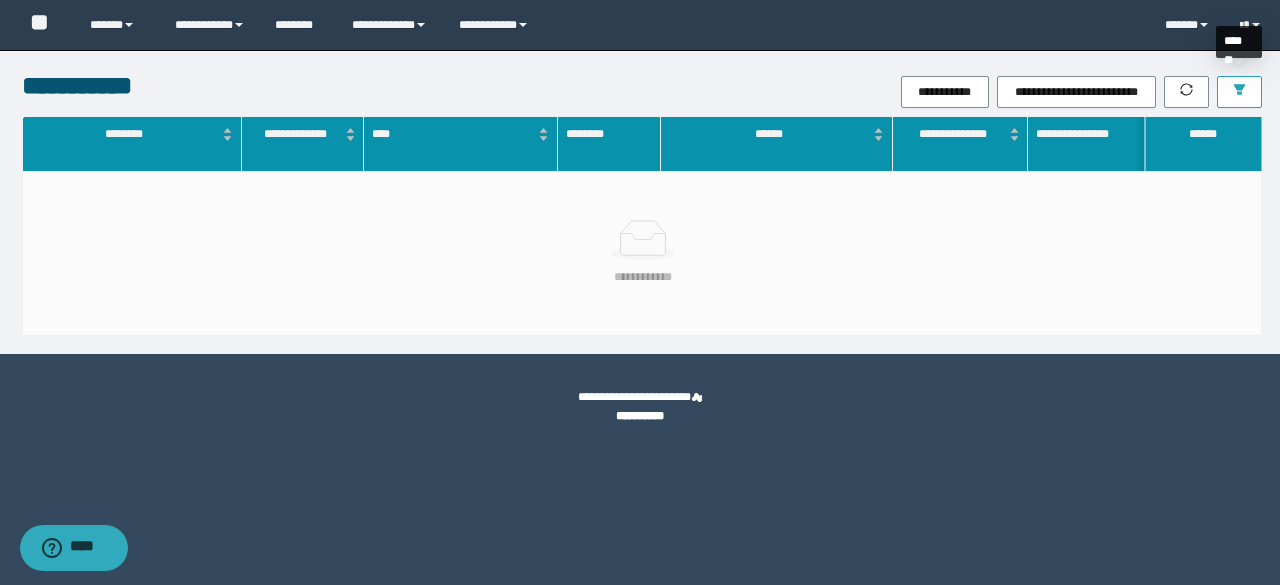click 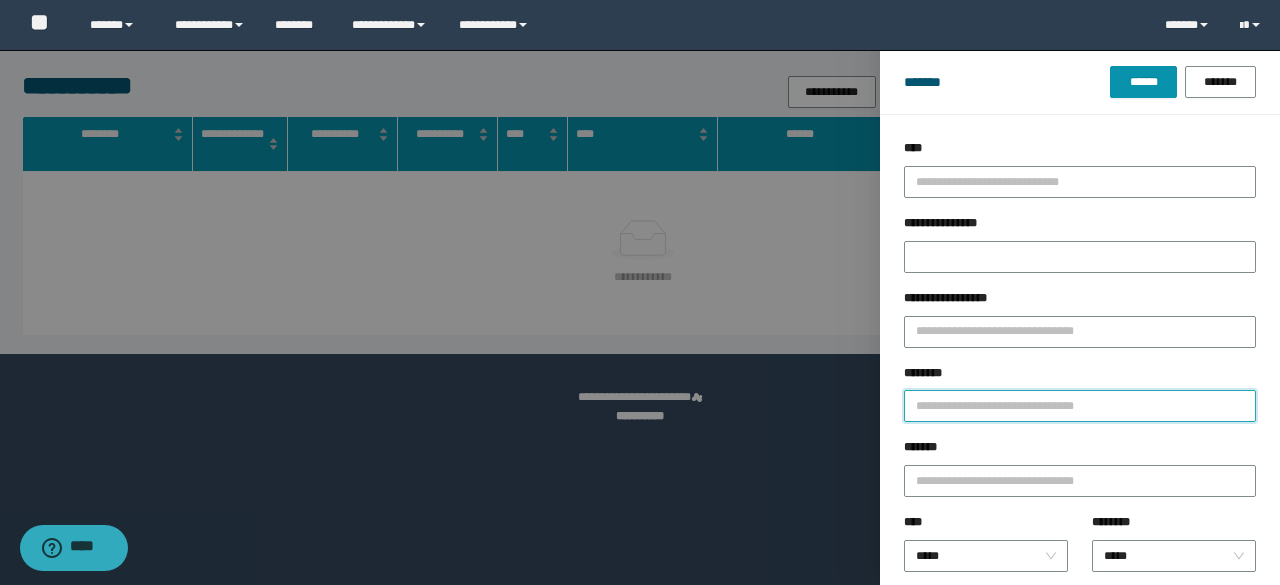 drag, startPoint x: 1024, startPoint y: 392, endPoint x: 1009, endPoint y: 395, distance: 15.297058 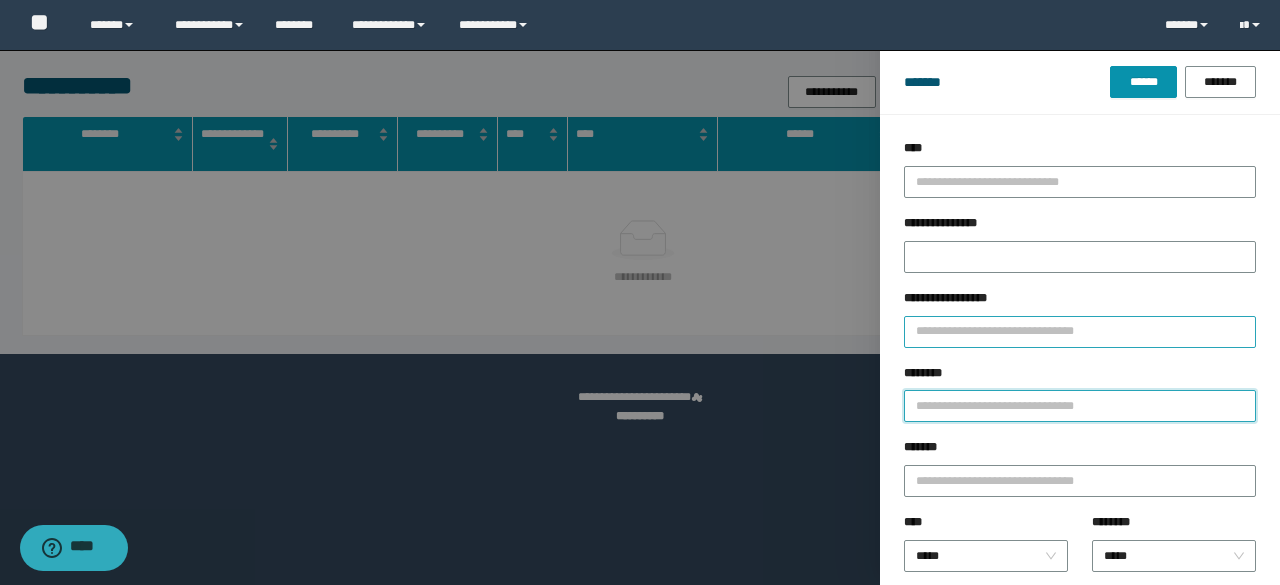 paste on "**********" 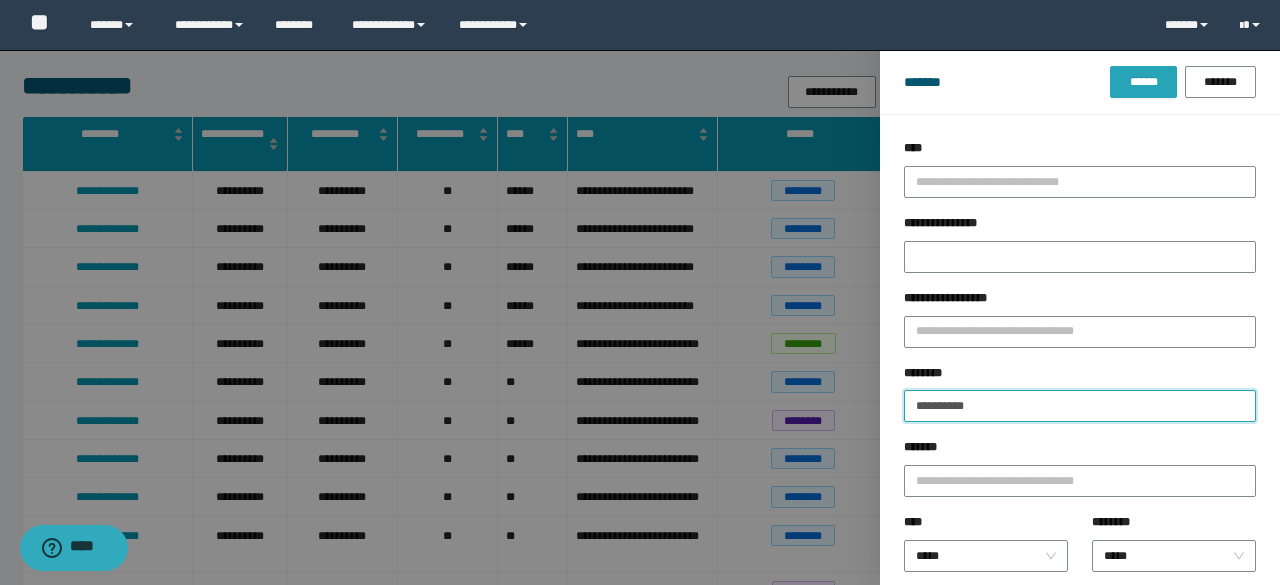 type on "**********" 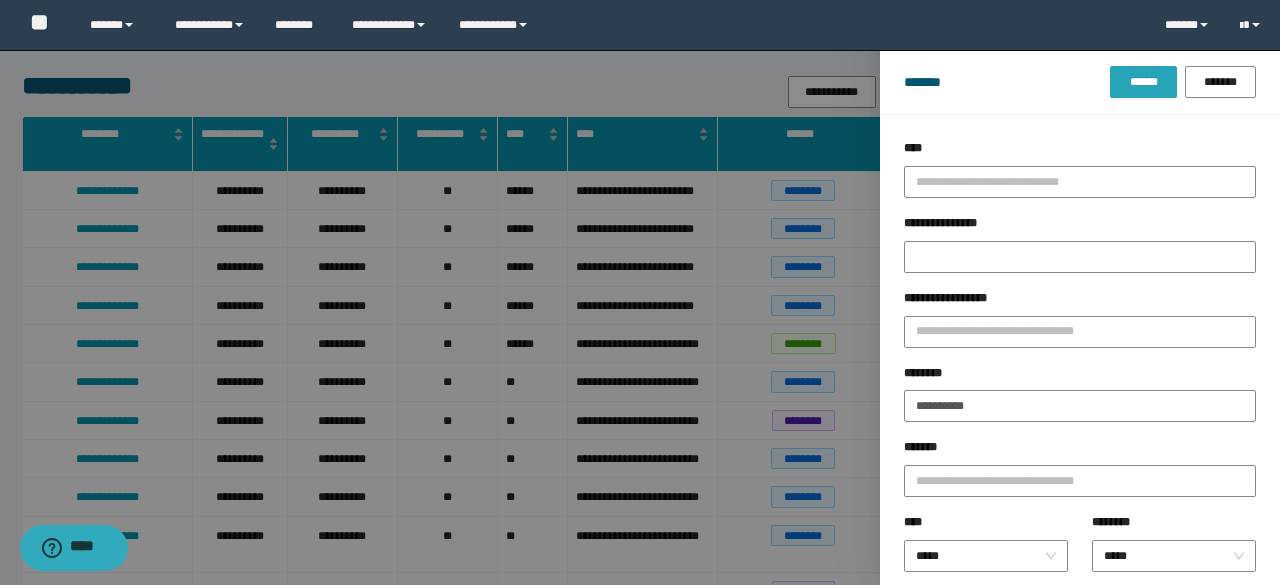 click on "******" at bounding box center (1143, 82) 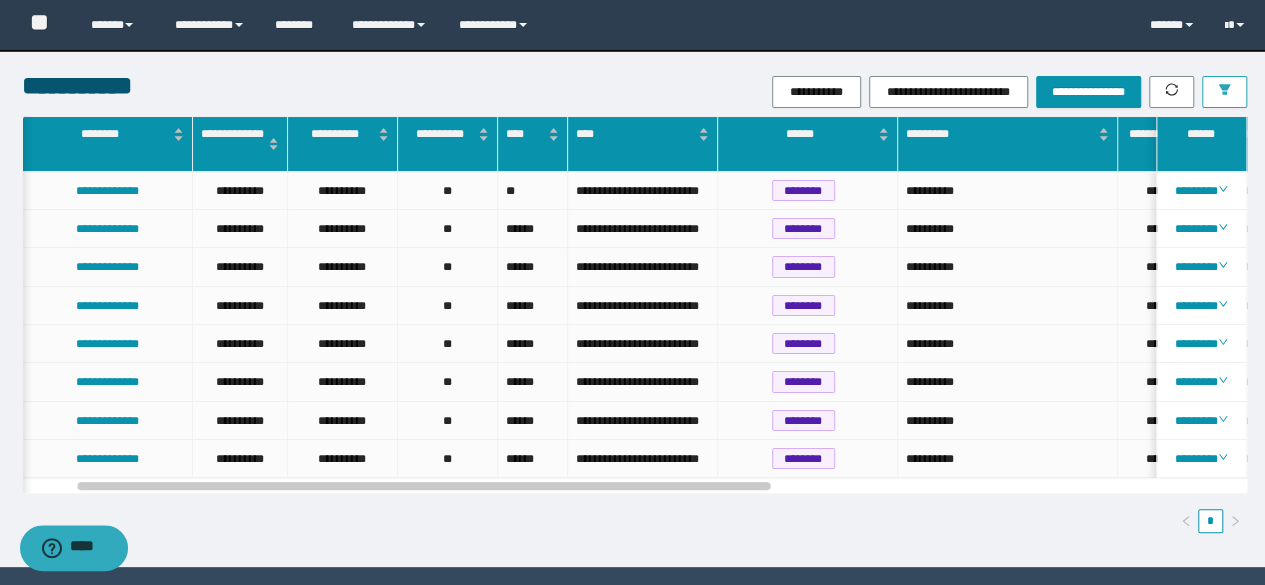 scroll, scrollTop: 0, scrollLeft: 210, axis: horizontal 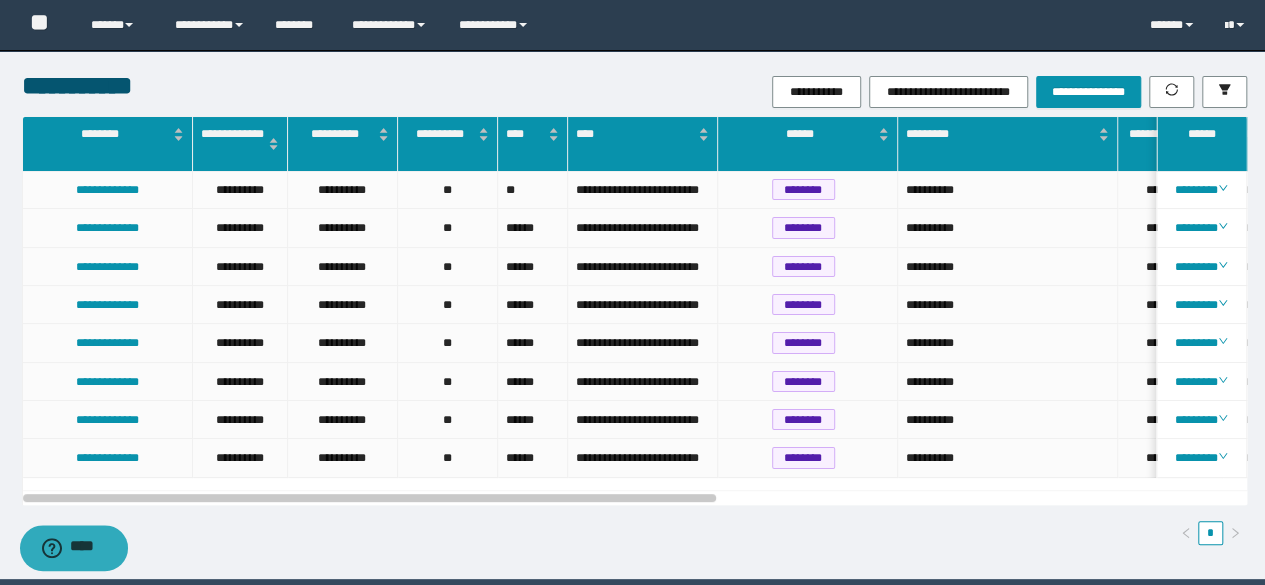 click on "*" at bounding box center [634, 533] 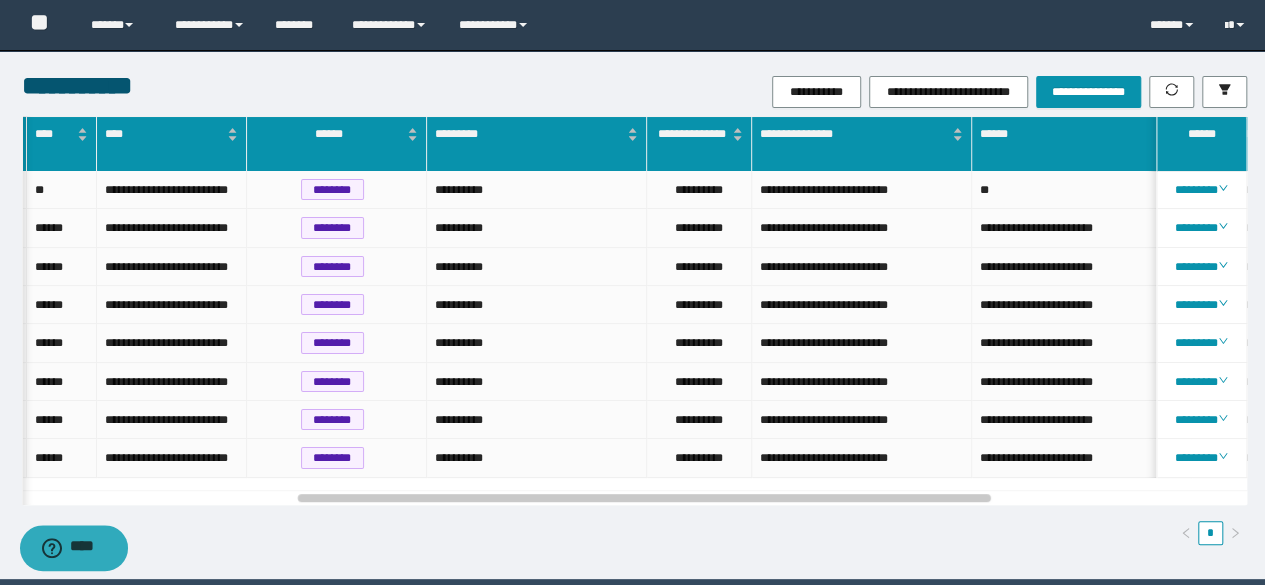 scroll, scrollTop: 0, scrollLeft: 542, axis: horizontal 